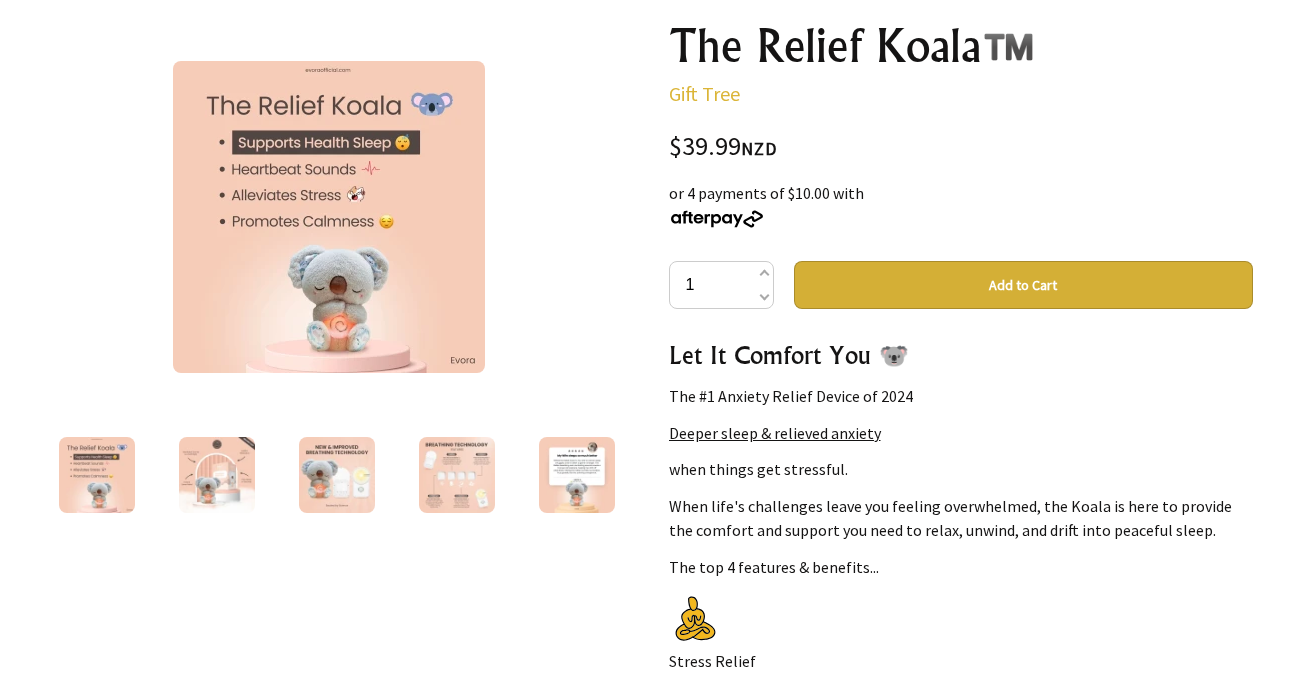 scroll, scrollTop: 238, scrollLeft: 0, axis: vertical 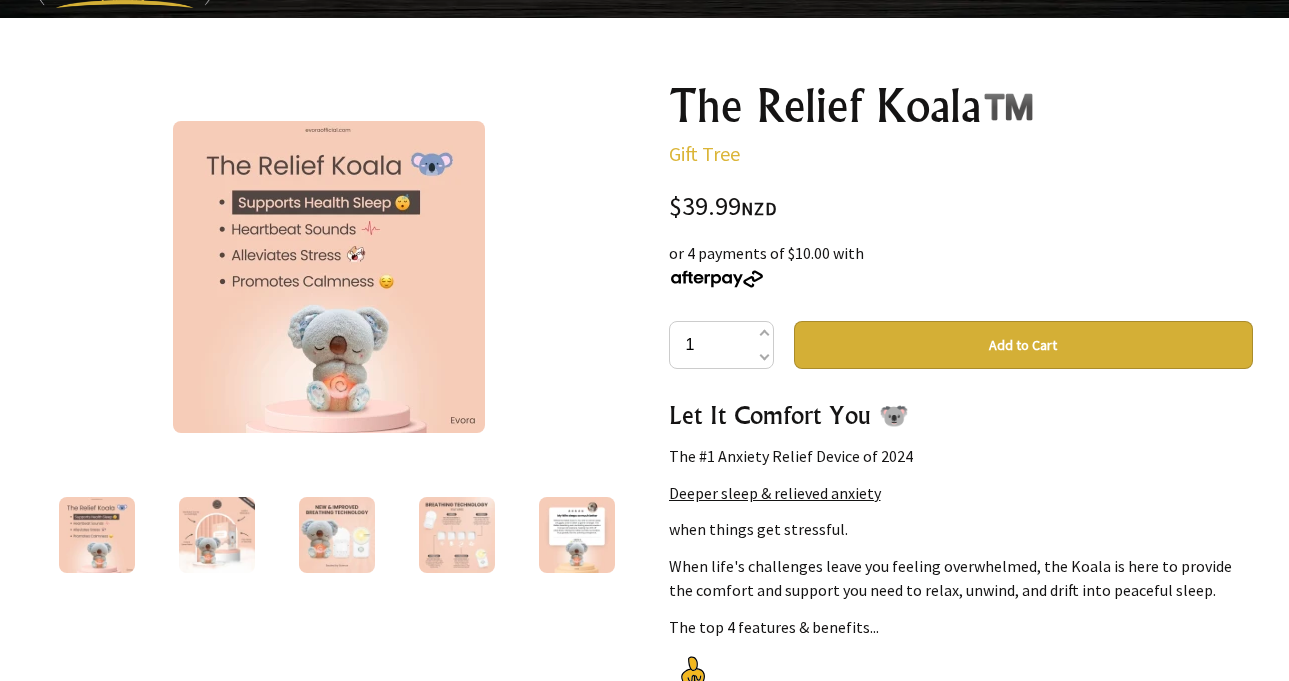 click at bounding box center [217, 535] 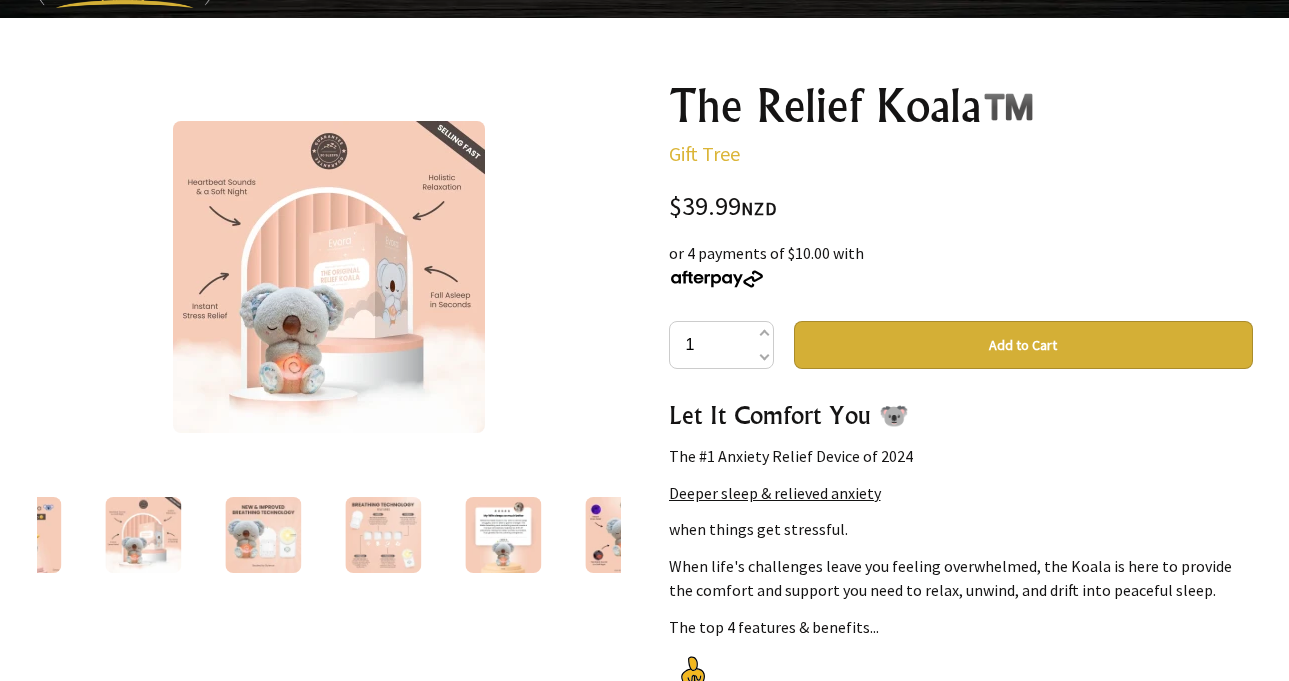 click at bounding box center (383, 535) 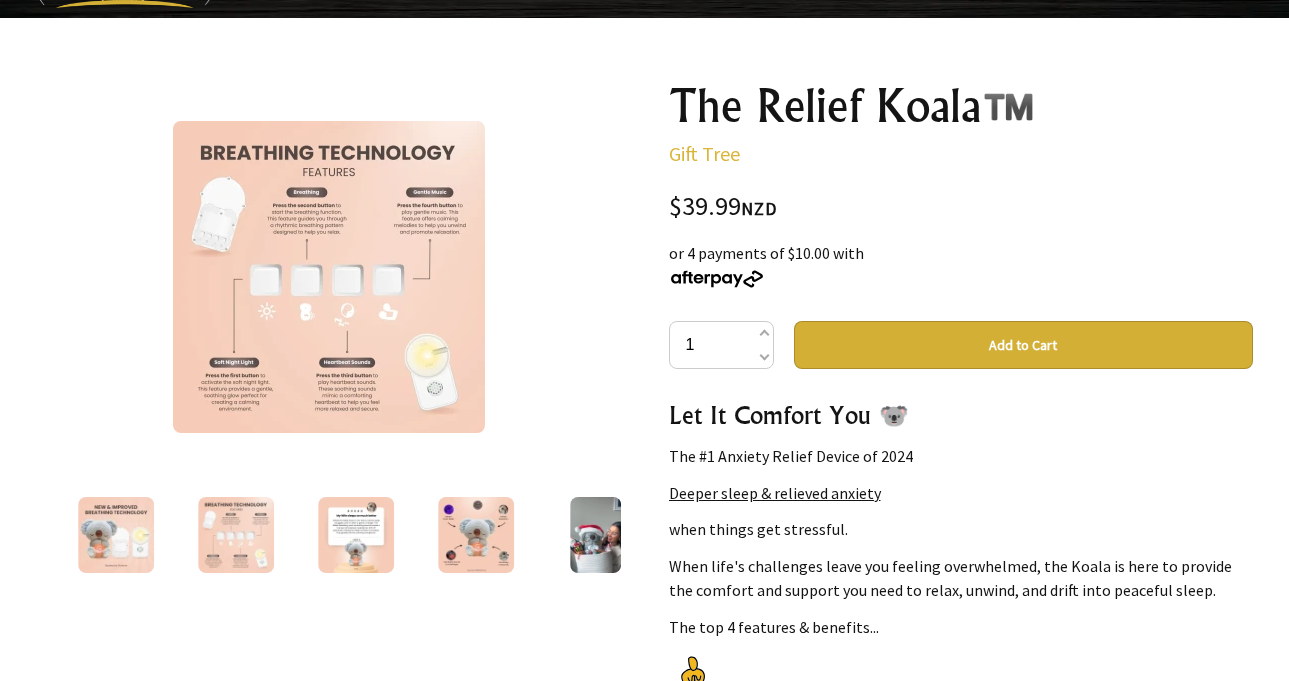 click at bounding box center (476, 535) 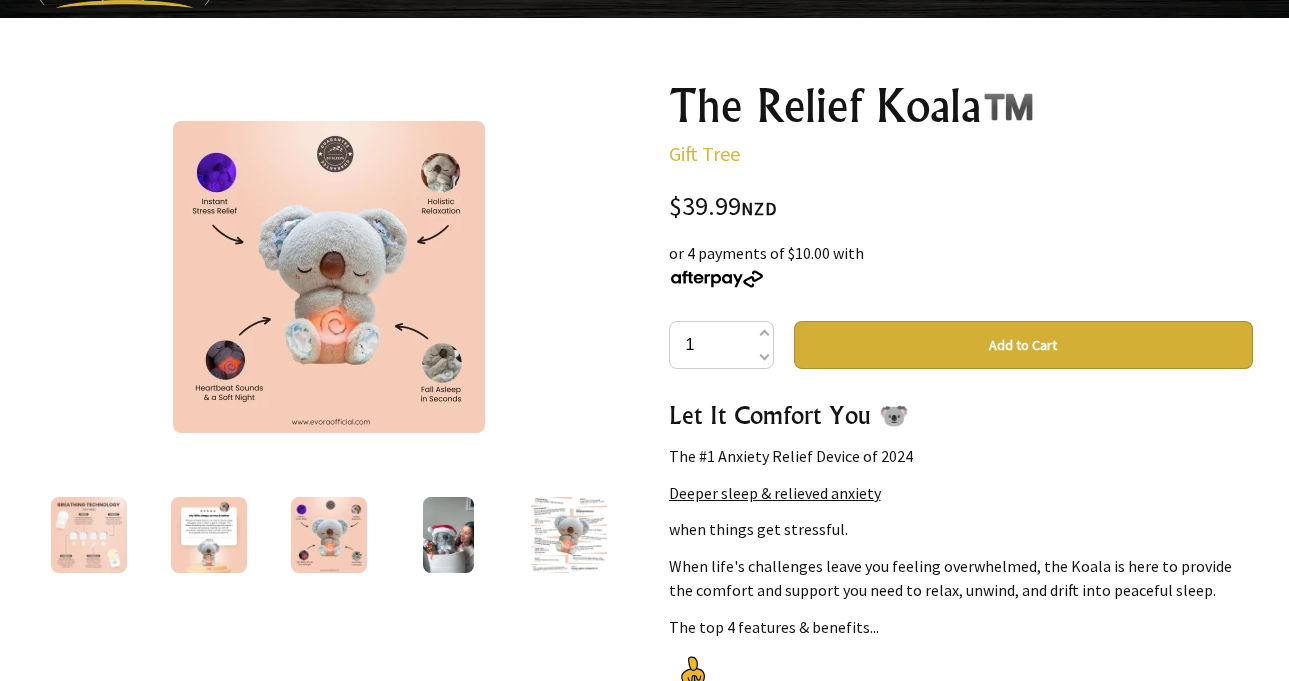 click at bounding box center [569, 535] 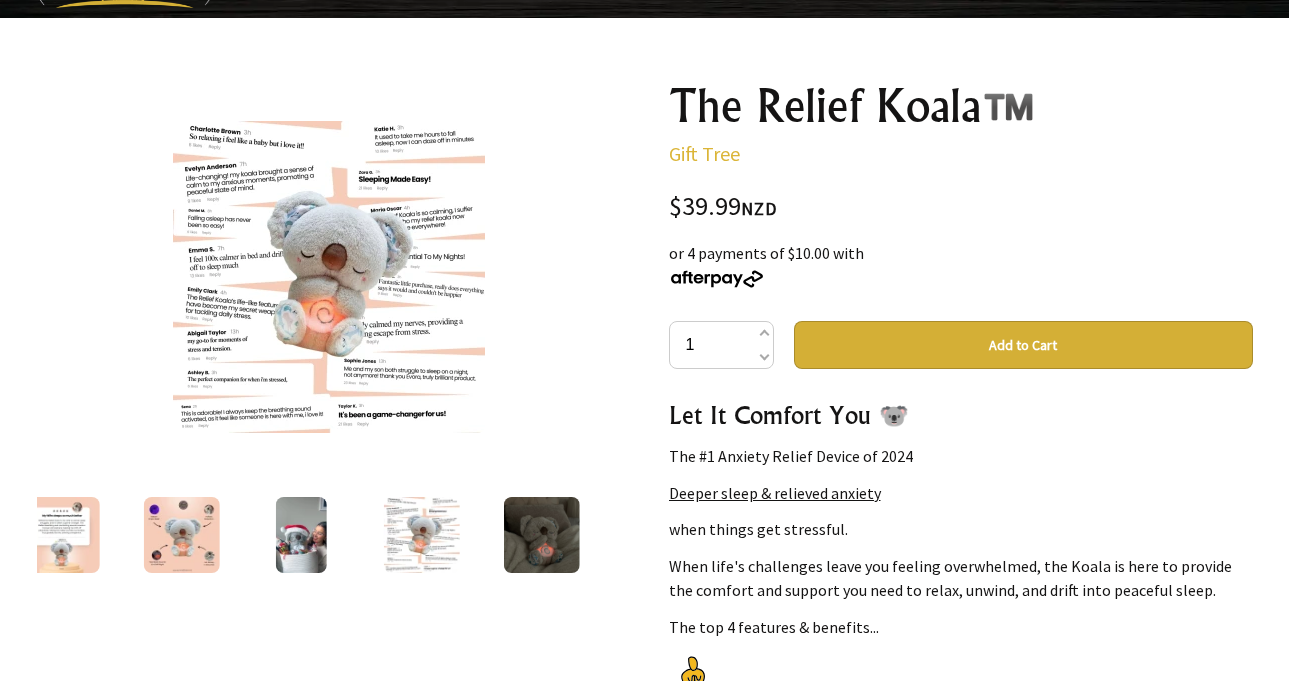 click at bounding box center [61, 535] 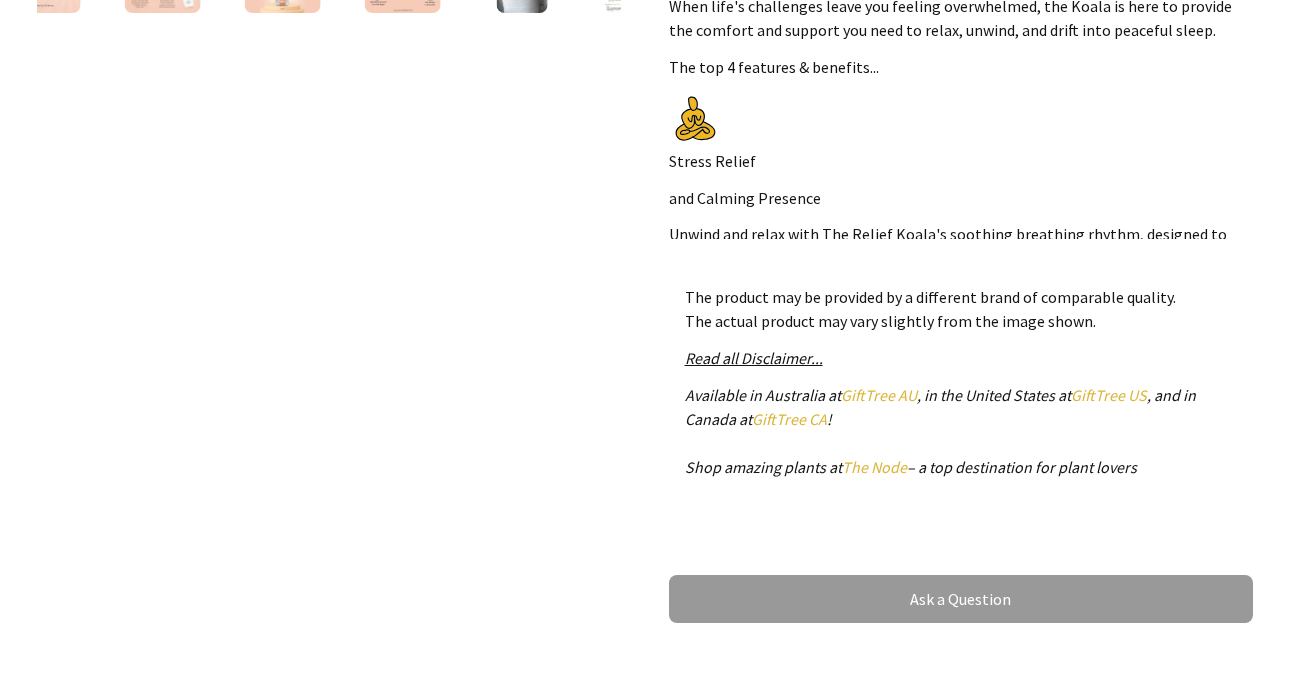 scroll, scrollTop: 778, scrollLeft: 0, axis: vertical 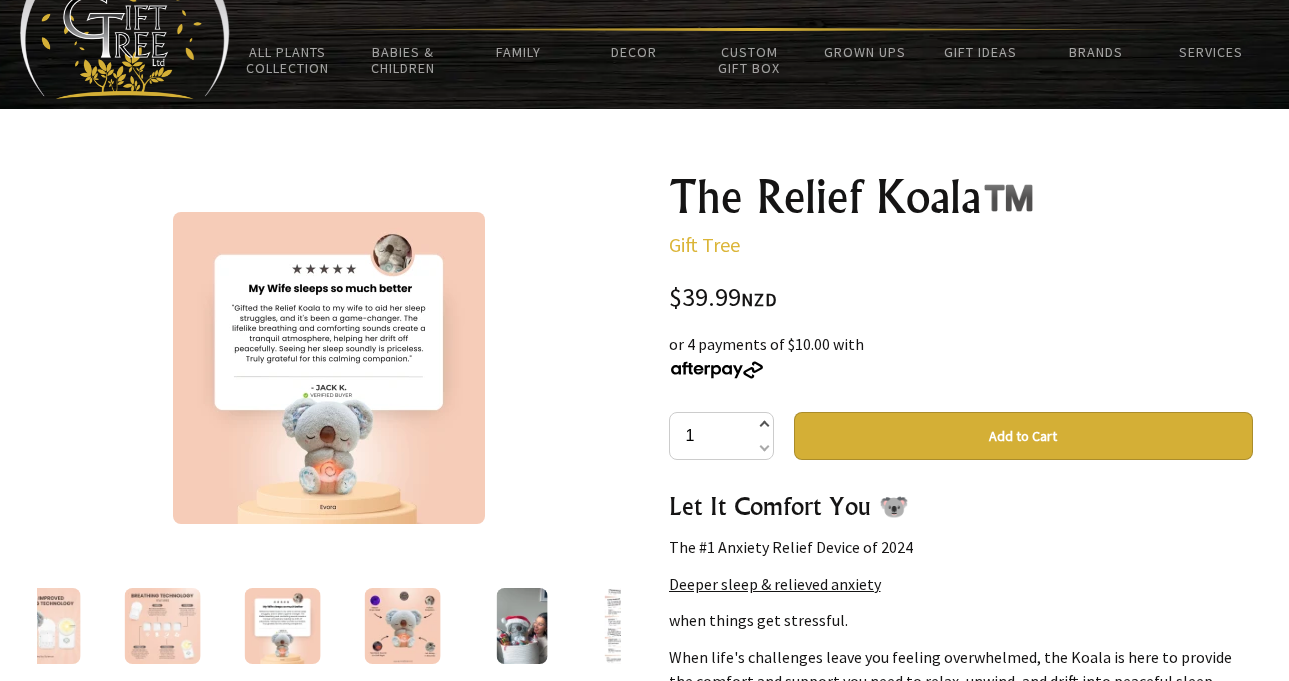 click at bounding box center (763, 426) 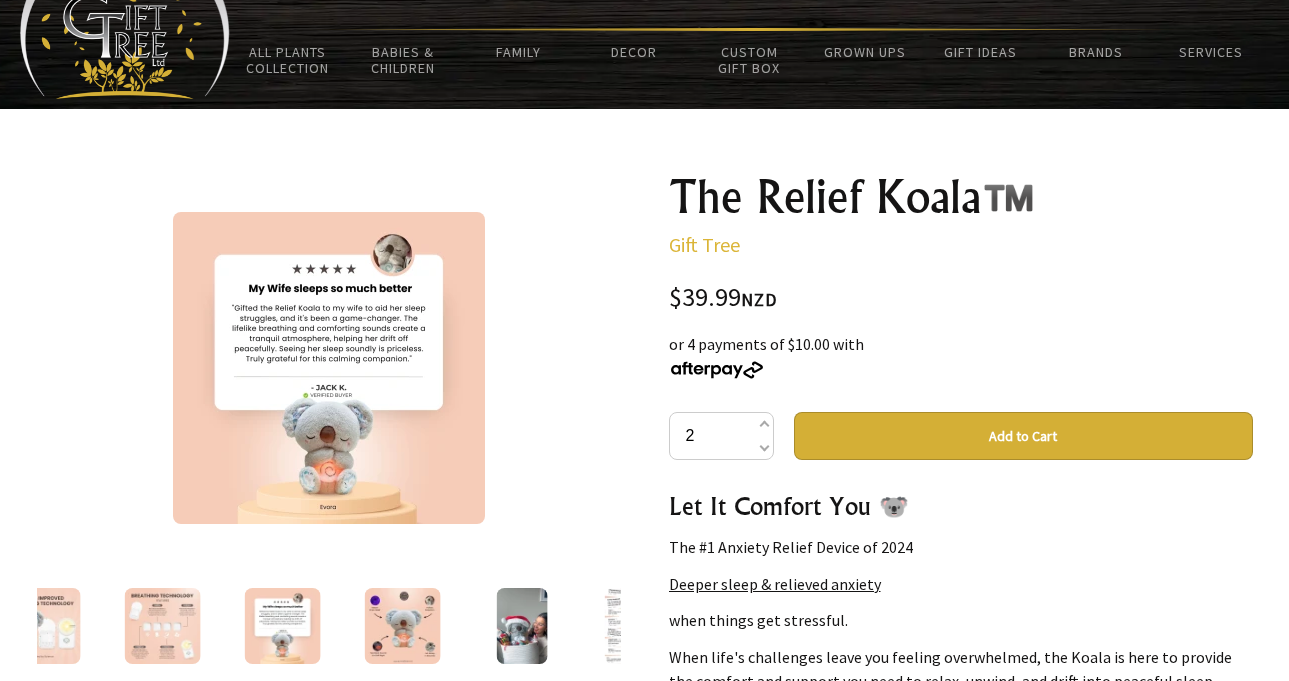 click on "Add to Cart" at bounding box center (1023, 436) 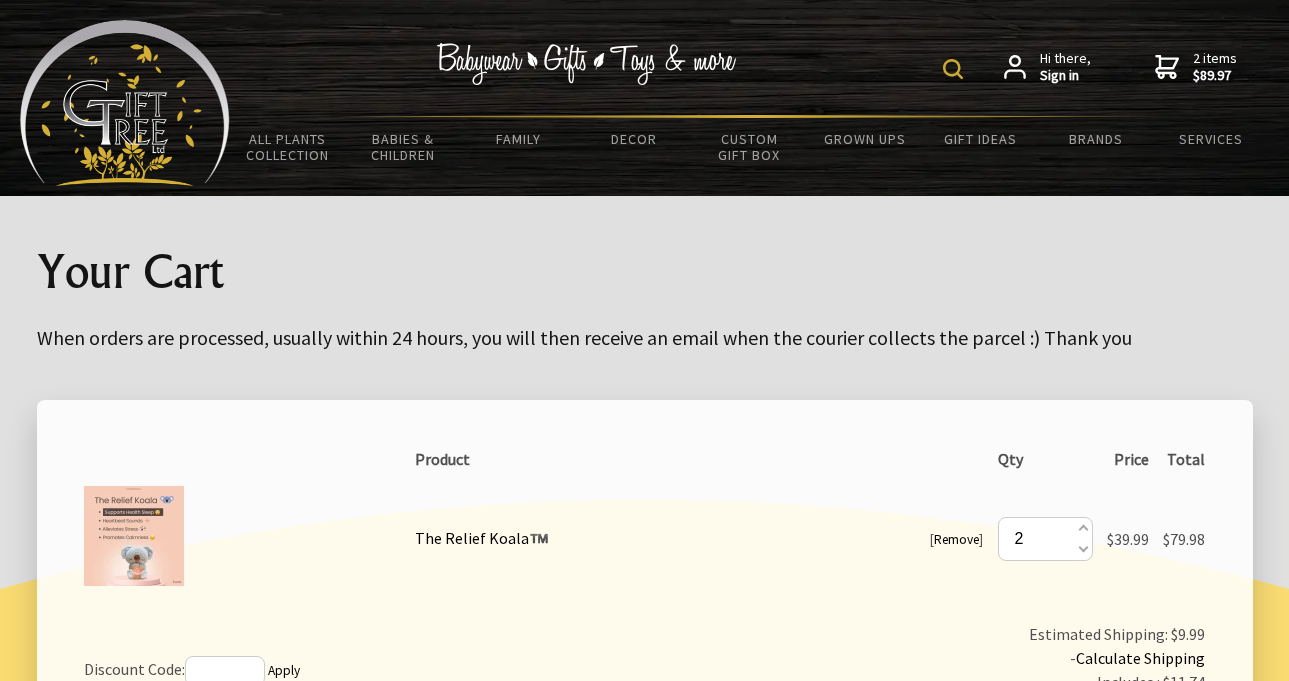 scroll, scrollTop: 0, scrollLeft: 0, axis: both 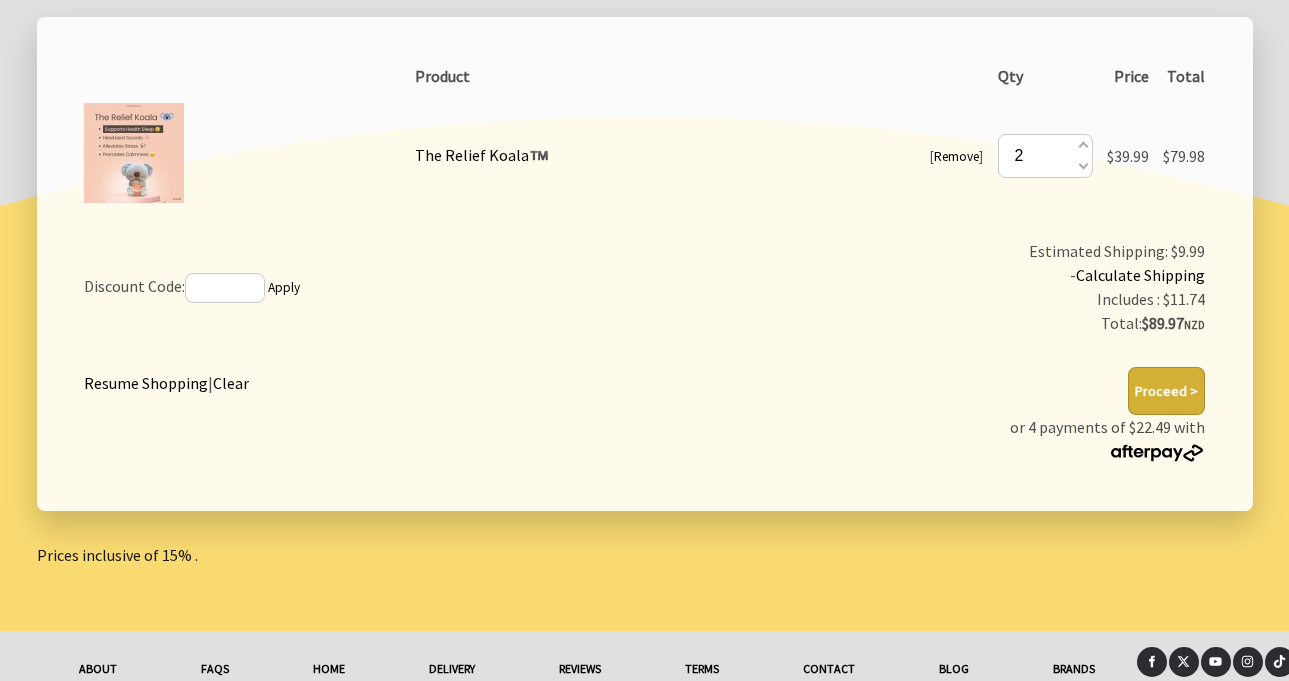 click on "Proceed >" at bounding box center (1166, 391) 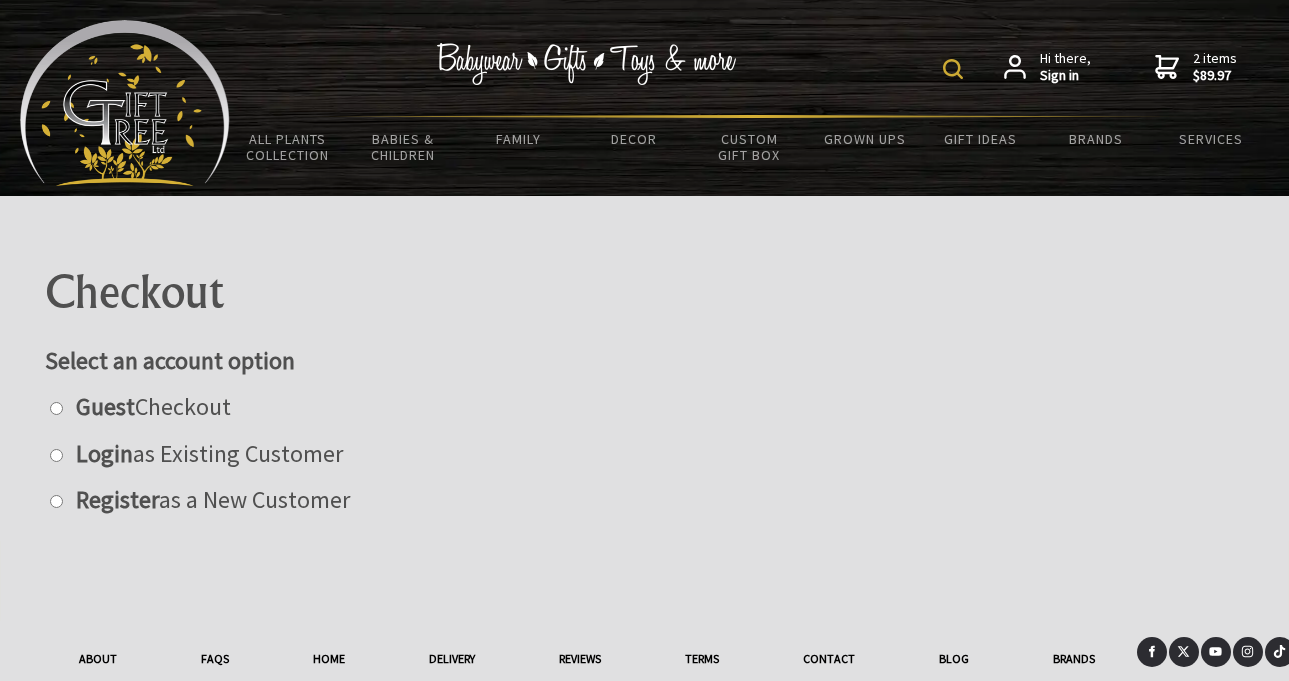 scroll, scrollTop: 0, scrollLeft: 0, axis: both 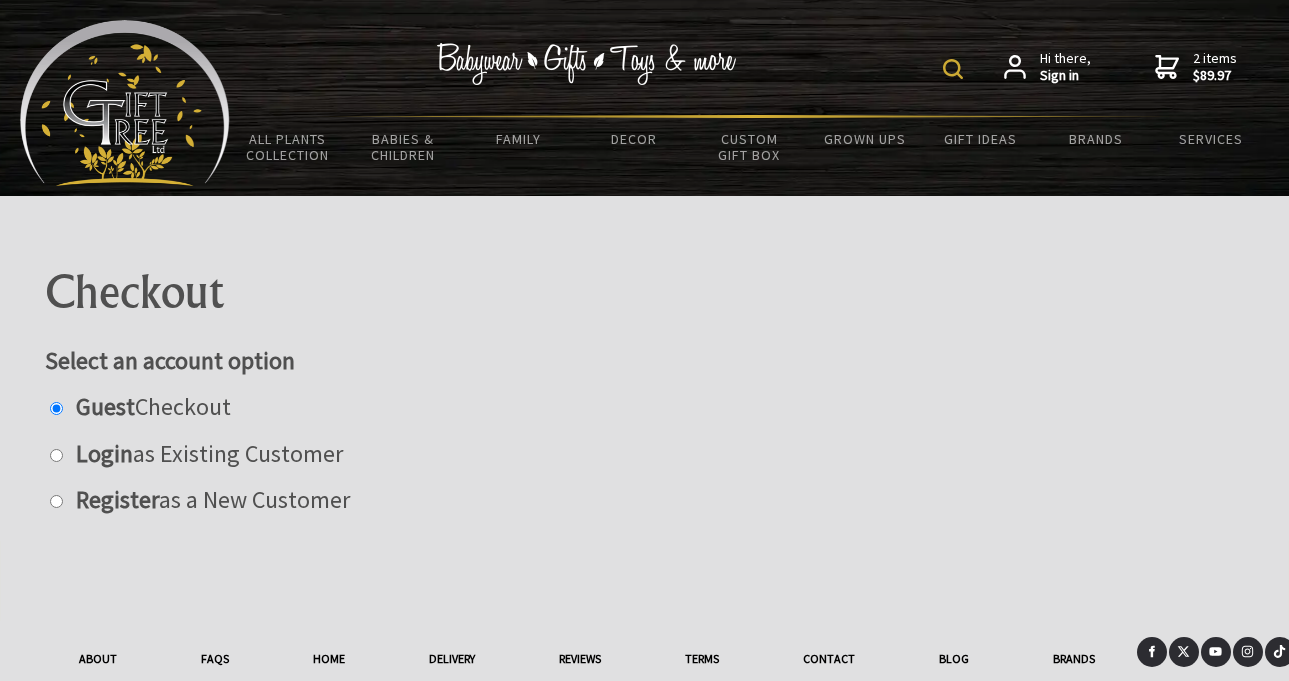radio on "true" 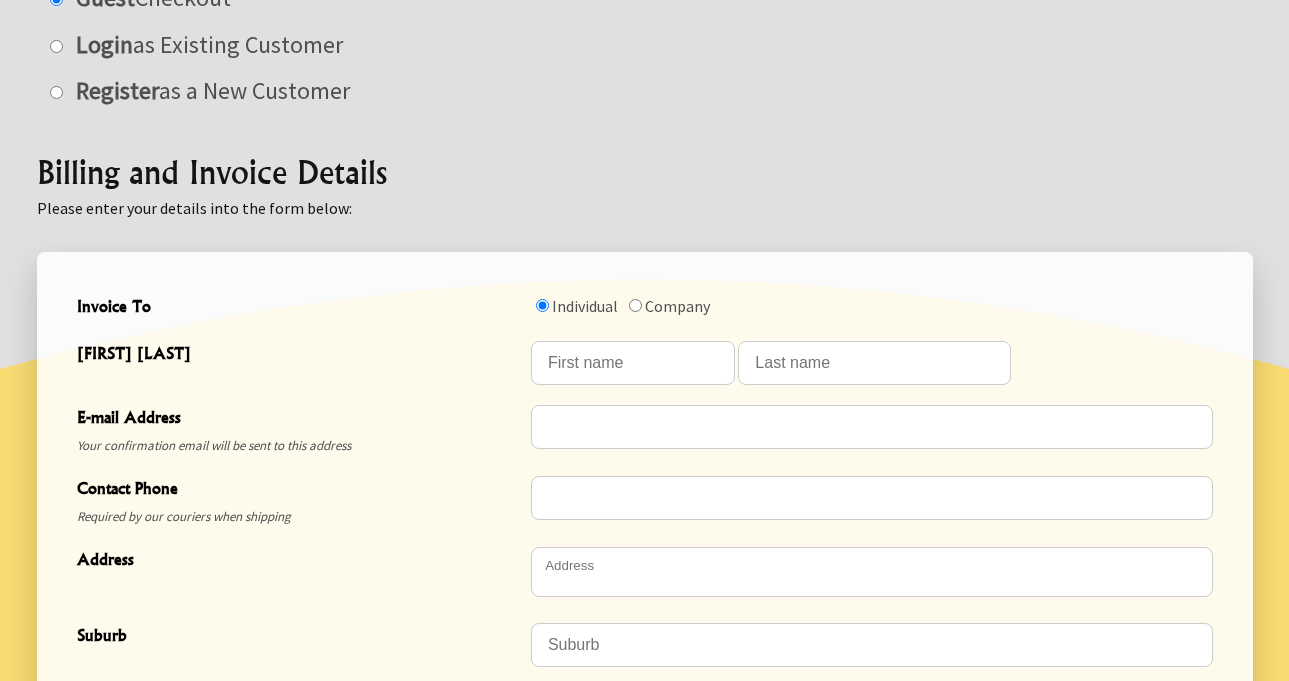 scroll, scrollTop: 444, scrollLeft: 0, axis: vertical 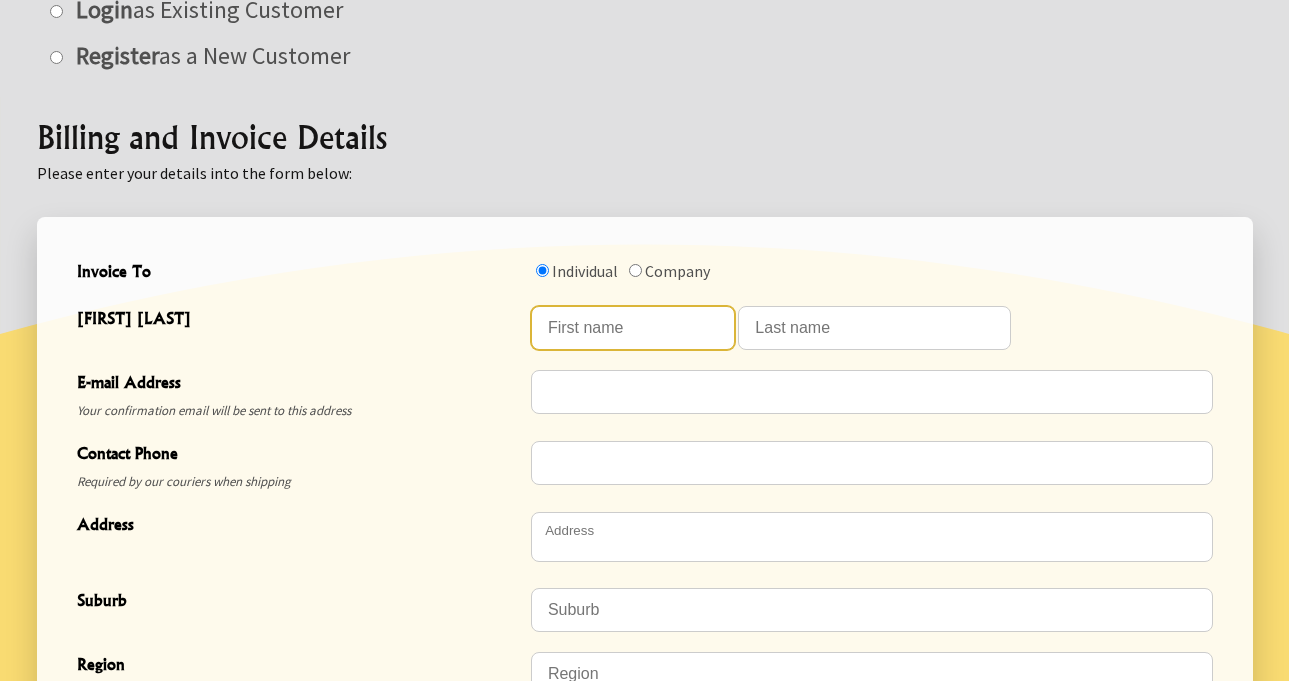 click at bounding box center [633, 328] 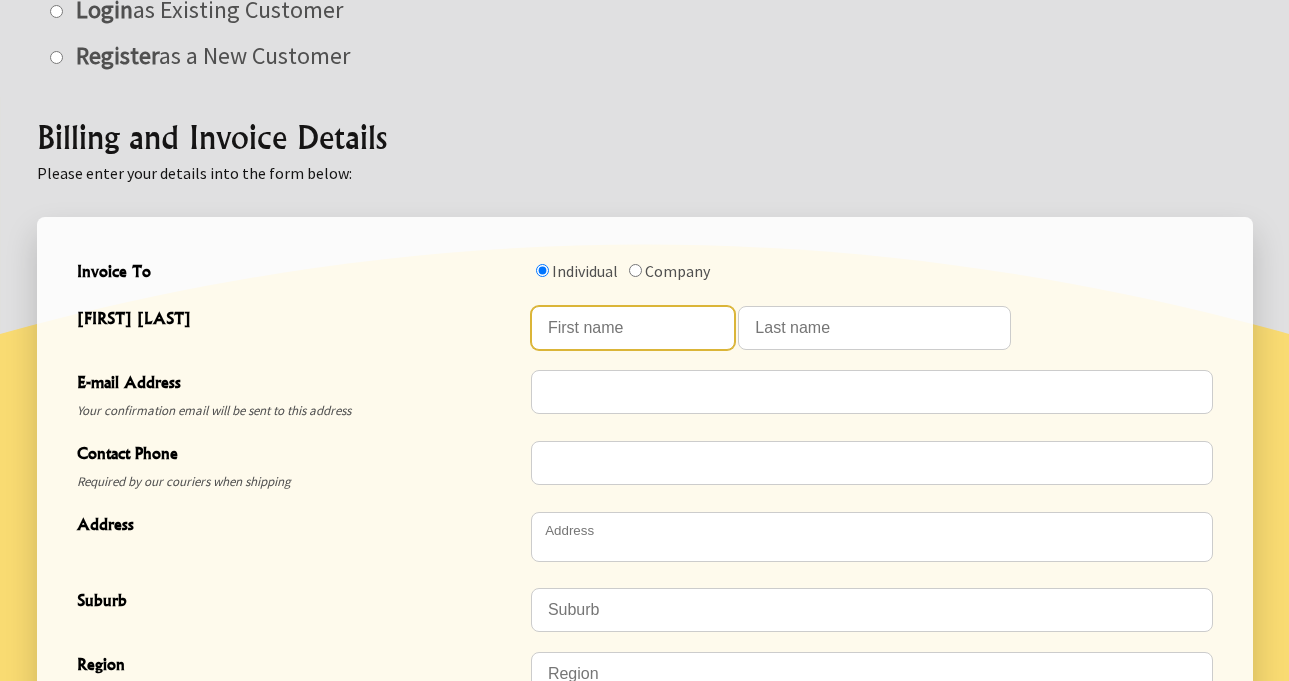 type on "Judy" 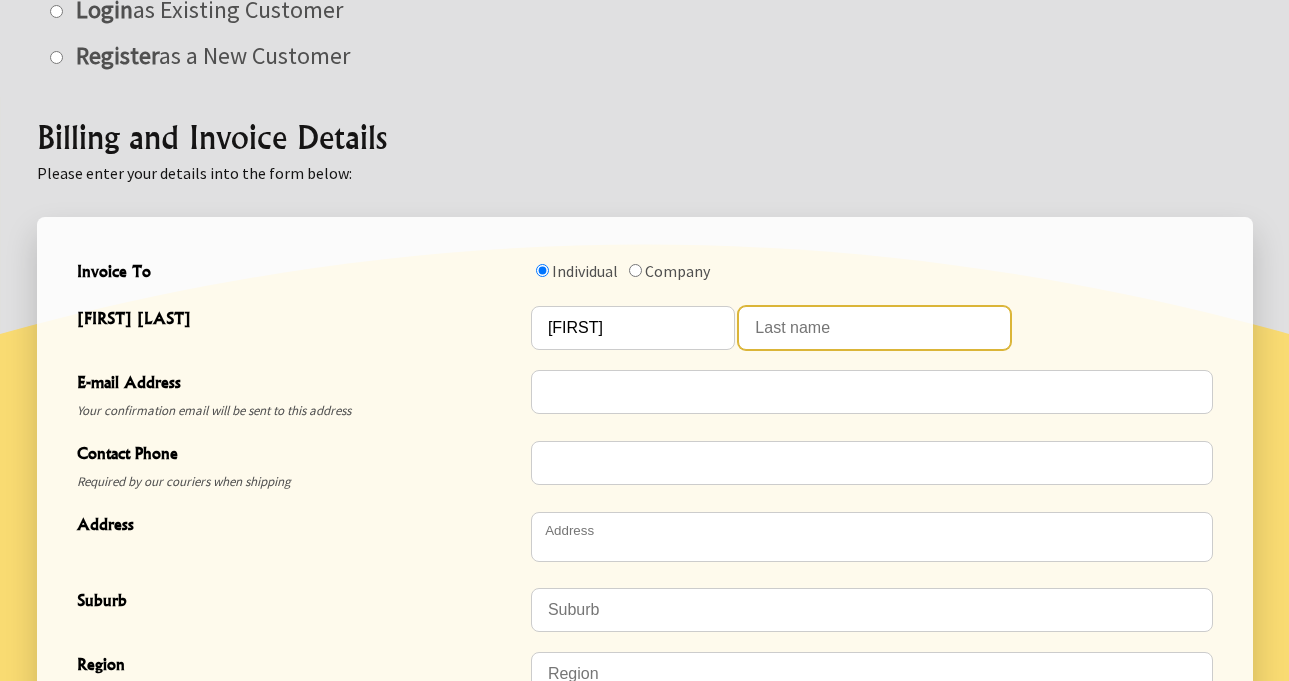 type on "COLVILLE" 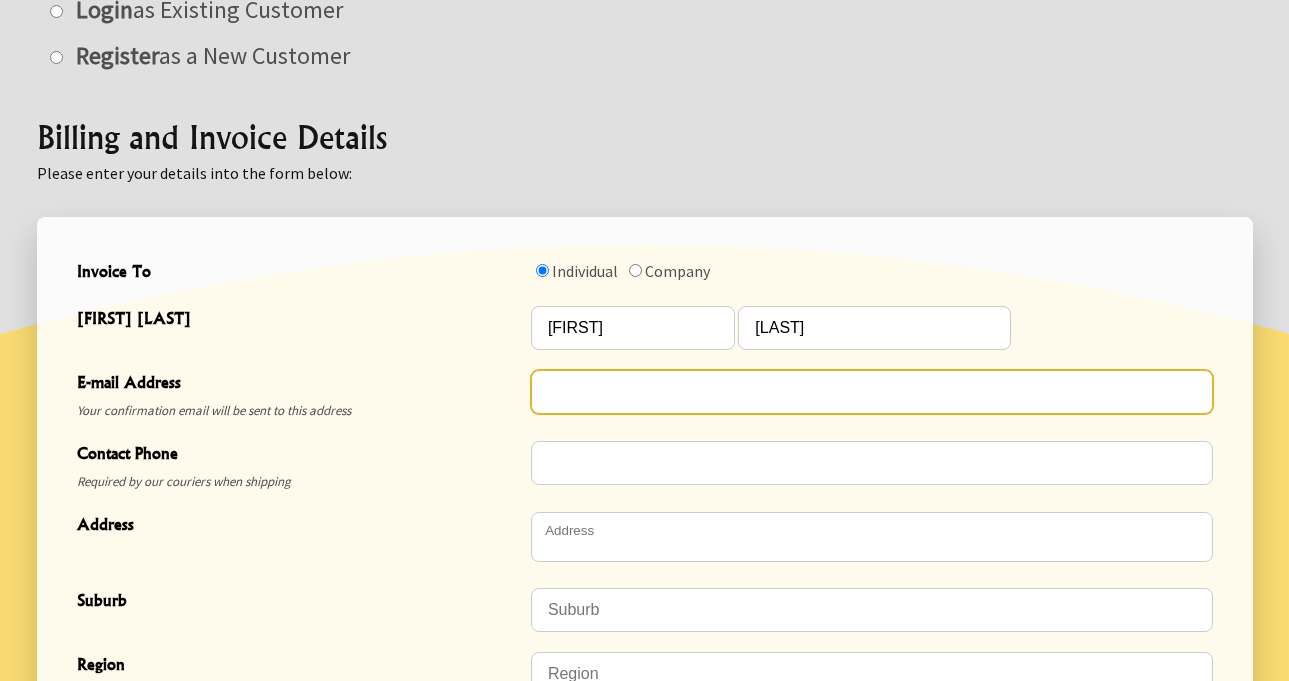 type on "judy.colville@slingshot.co.nz" 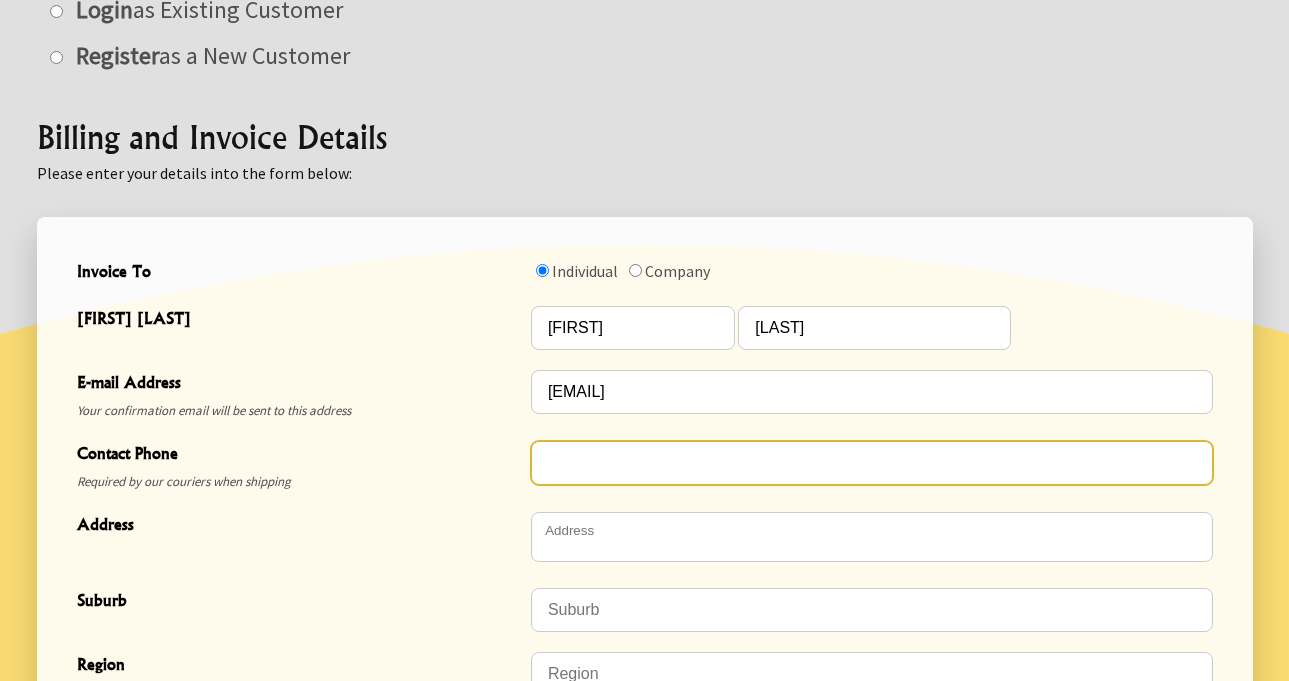 type on "0273859999" 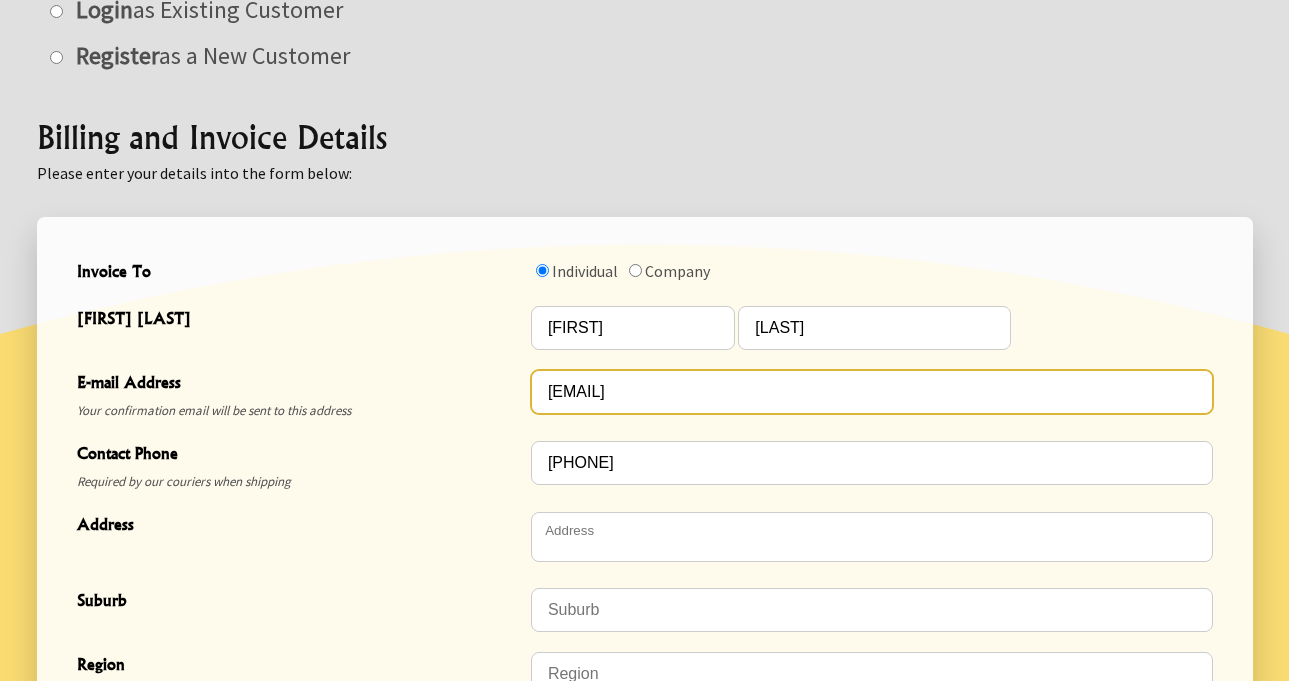 click on "judy.colville@slingshot.co.nz" at bounding box center (872, 392) 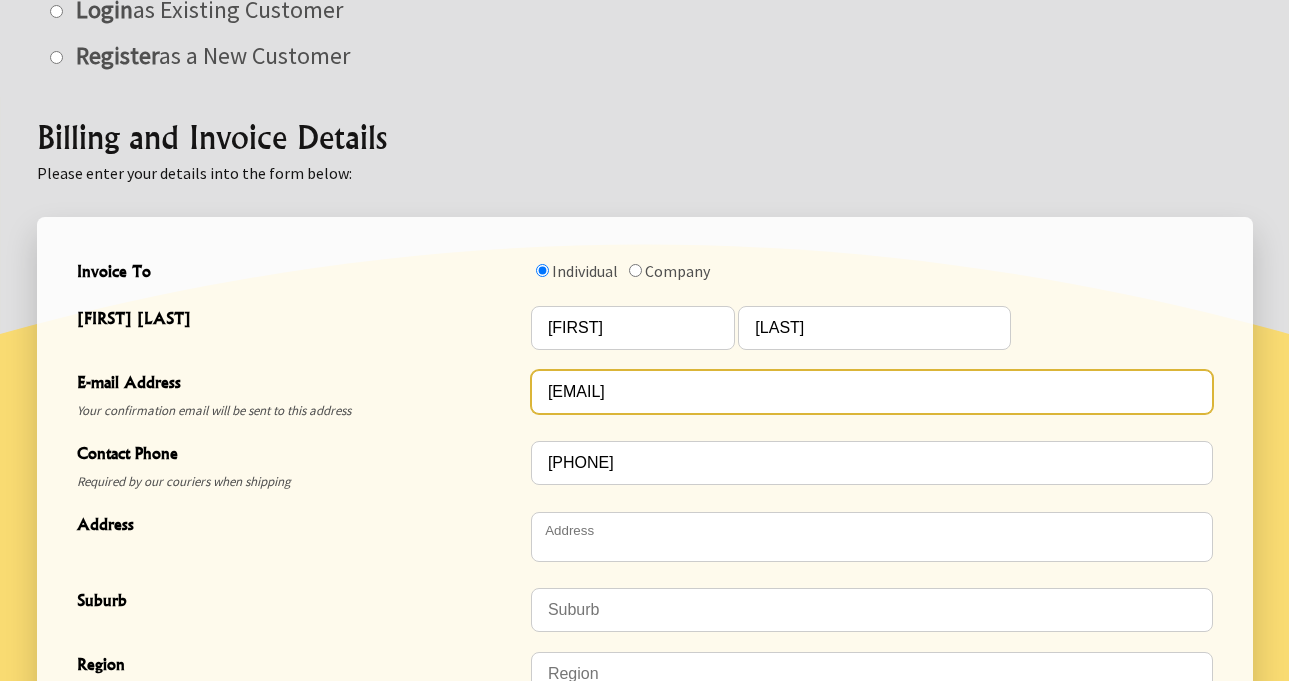 type on "judy.colville61@gmail.com" 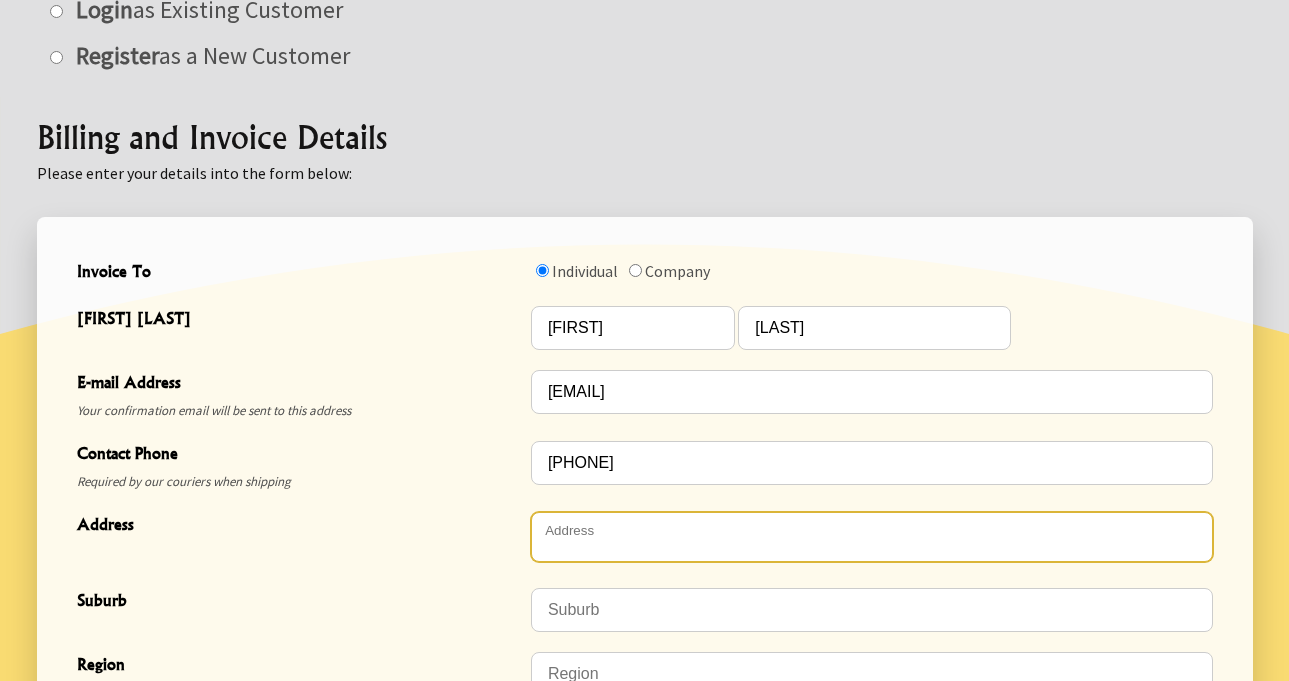 click at bounding box center [872, 537] 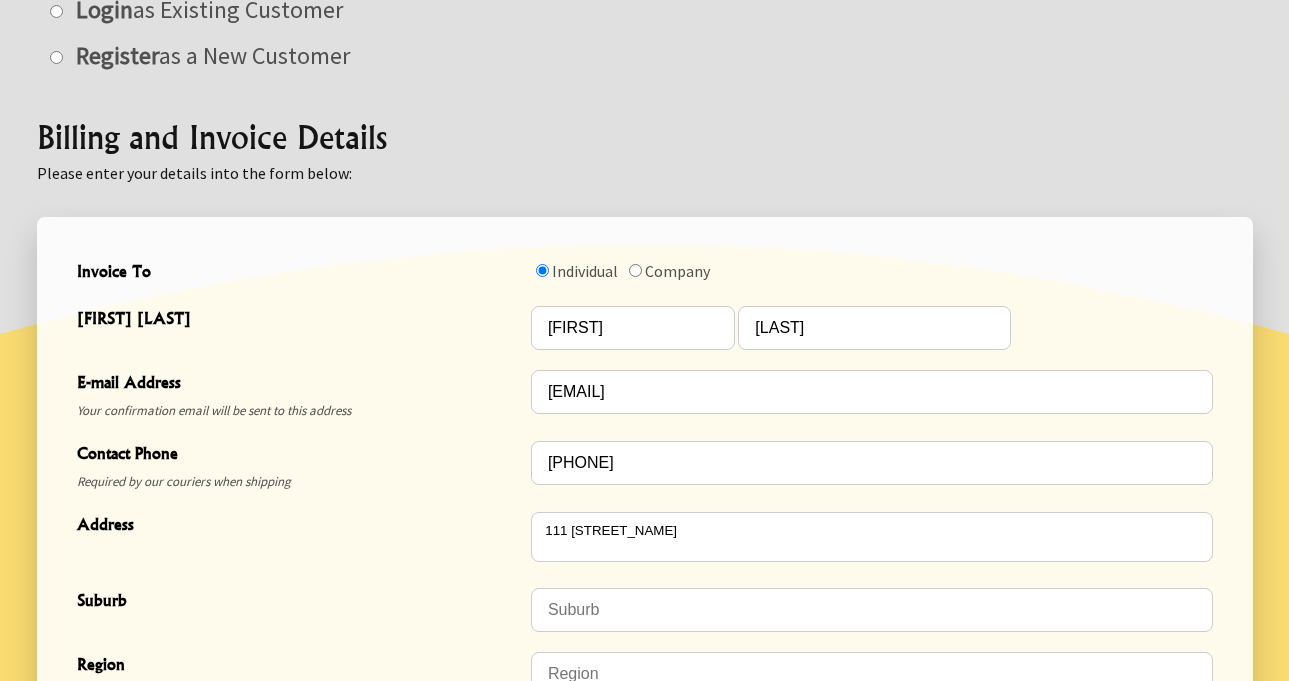 type on "111 College Place" 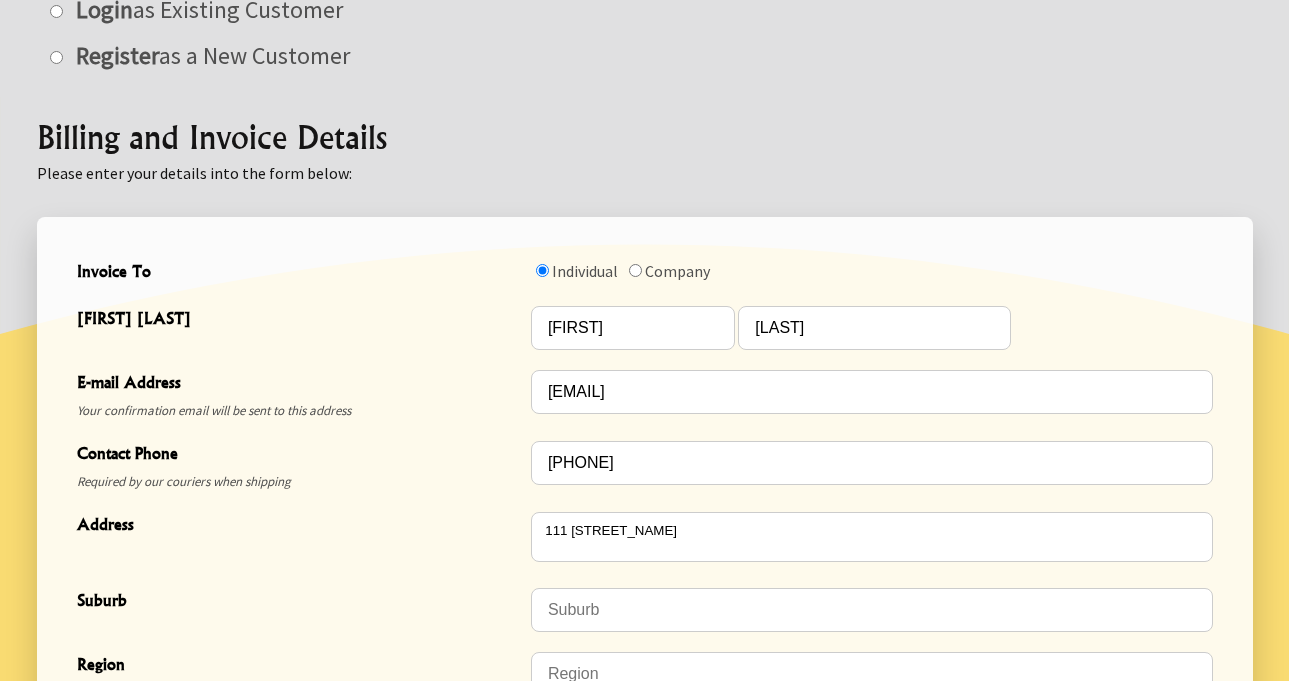 type on "Poike" 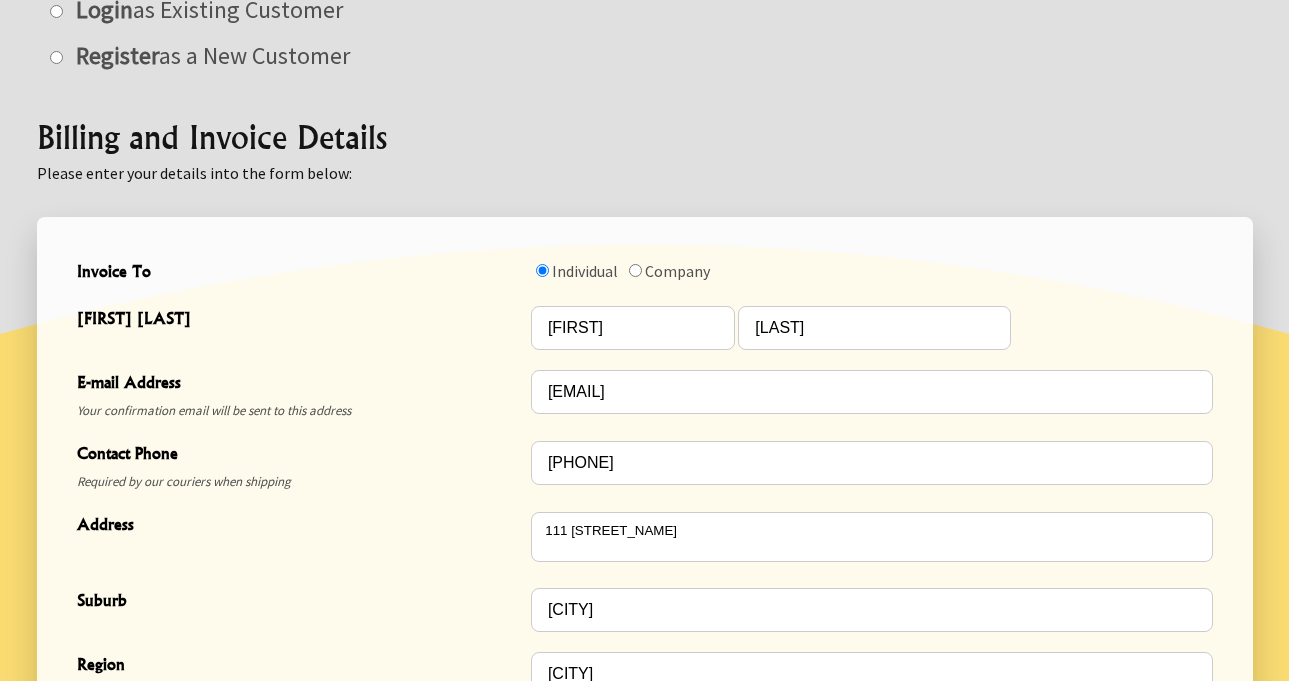 scroll, scrollTop: 0, scrollLeft: 0, axis: both 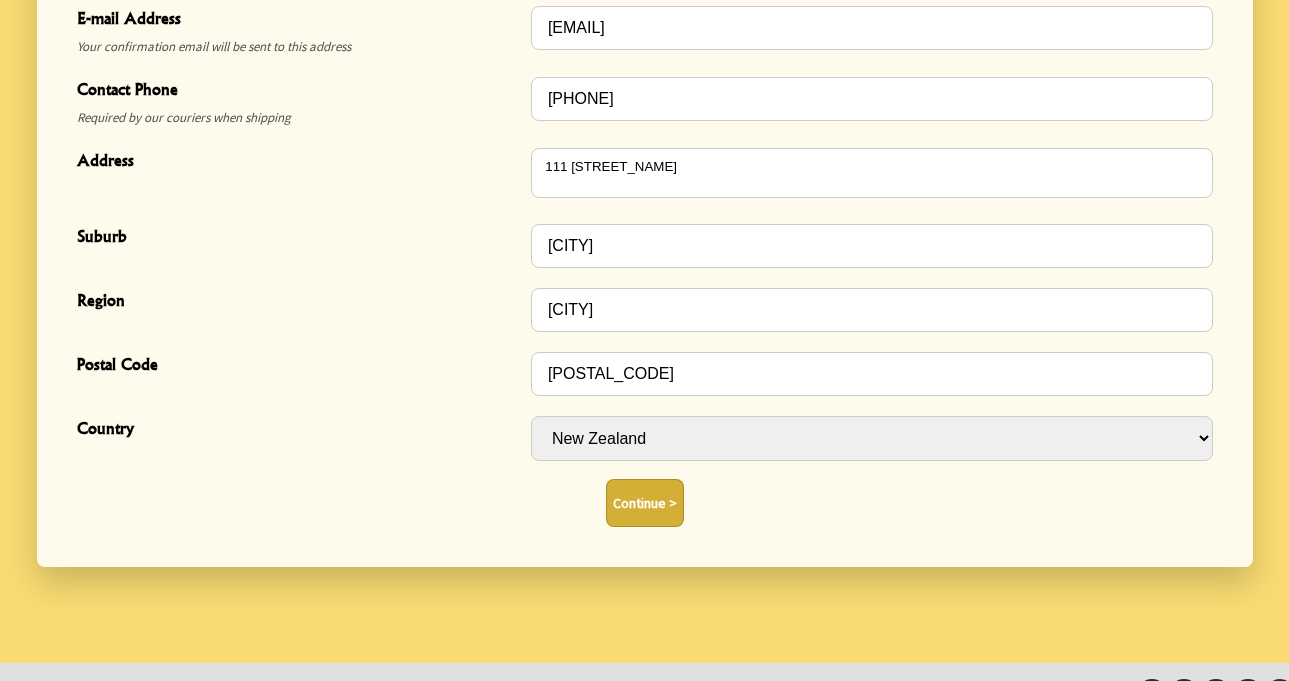 click on "Continue >" at bounding box center [645, 503] 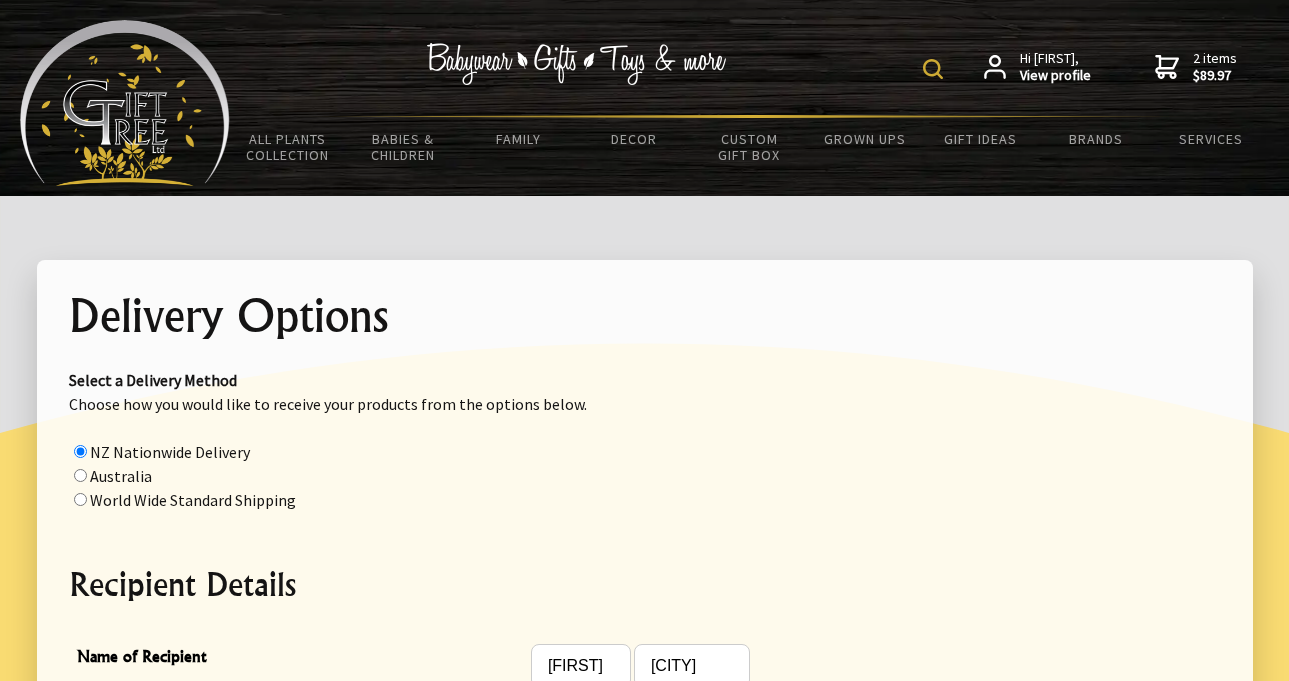 scroll, scrollTop: 0, scrollLeft: 0, axis: both 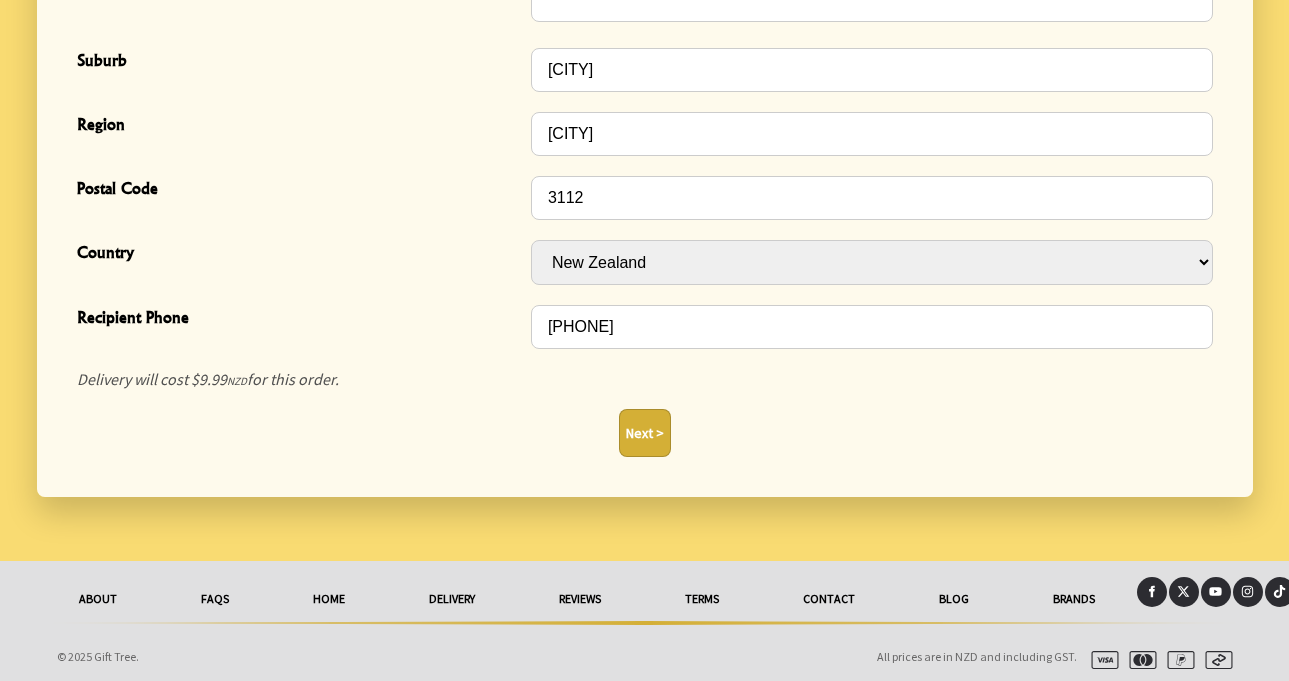 click on "Next >" at bounding box center (645, 433) 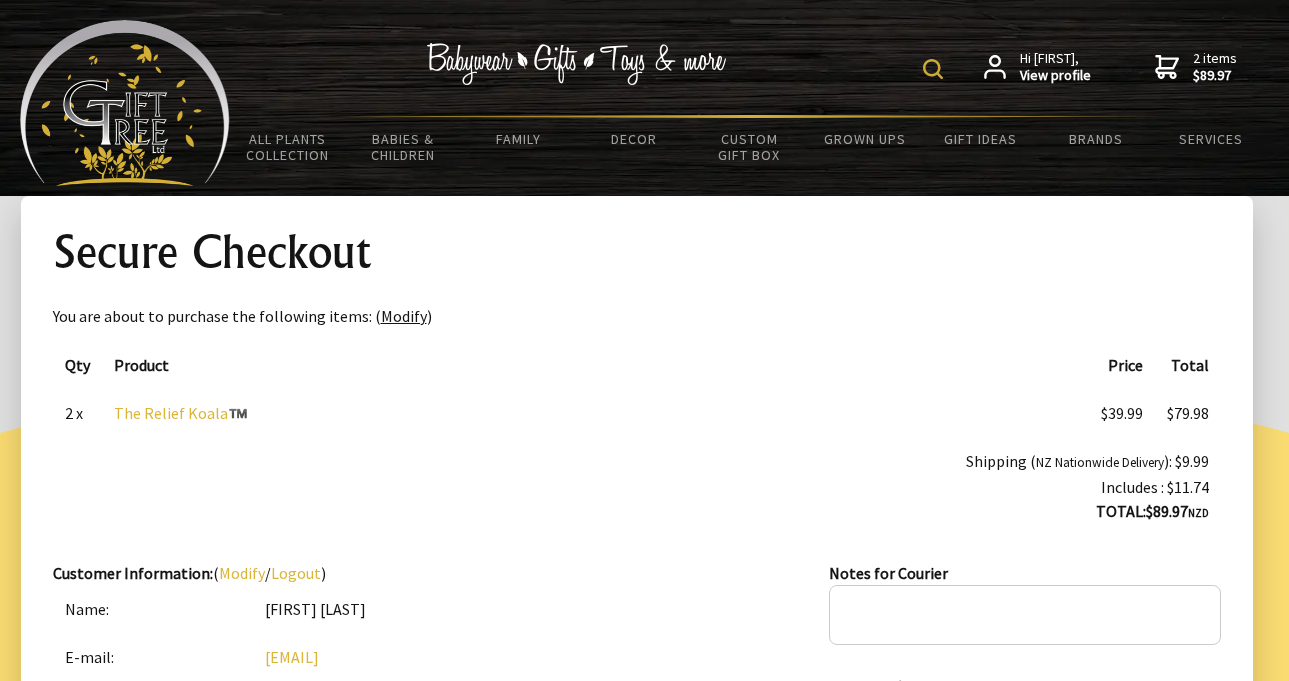 scroll, scrollTop: 0, scrollLeft: 0, axis: both 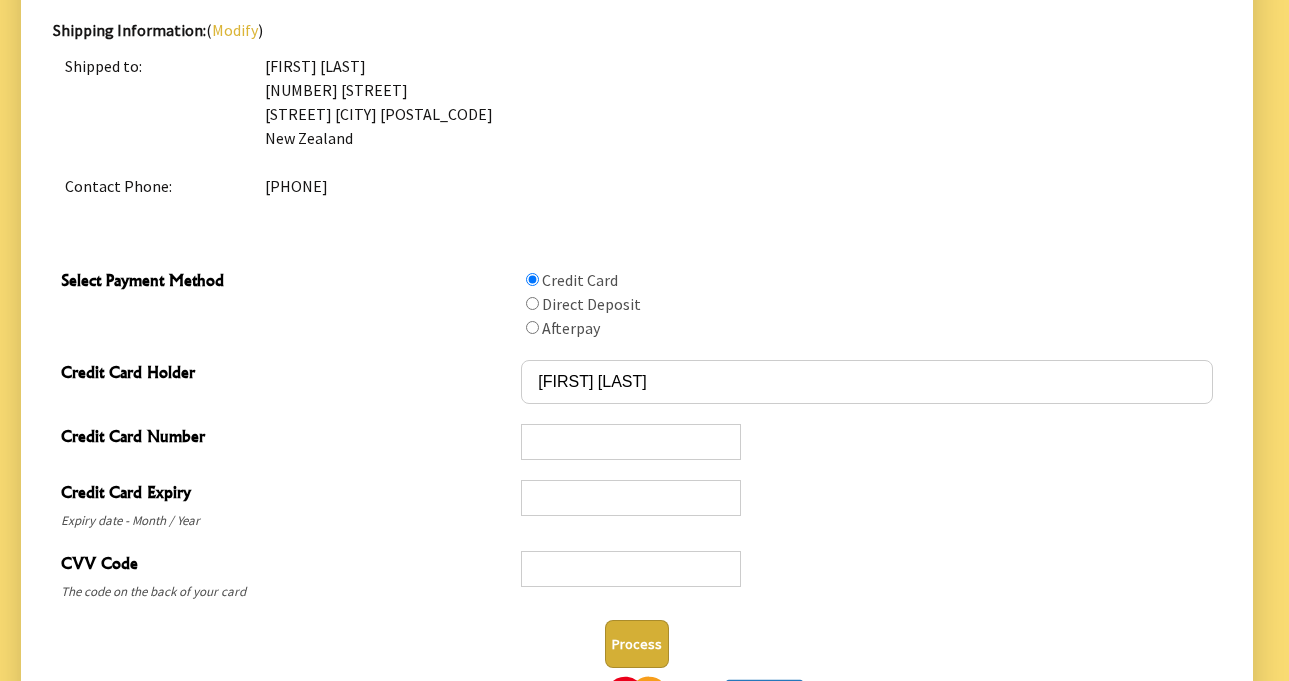 click at bounding box center [631, 442] 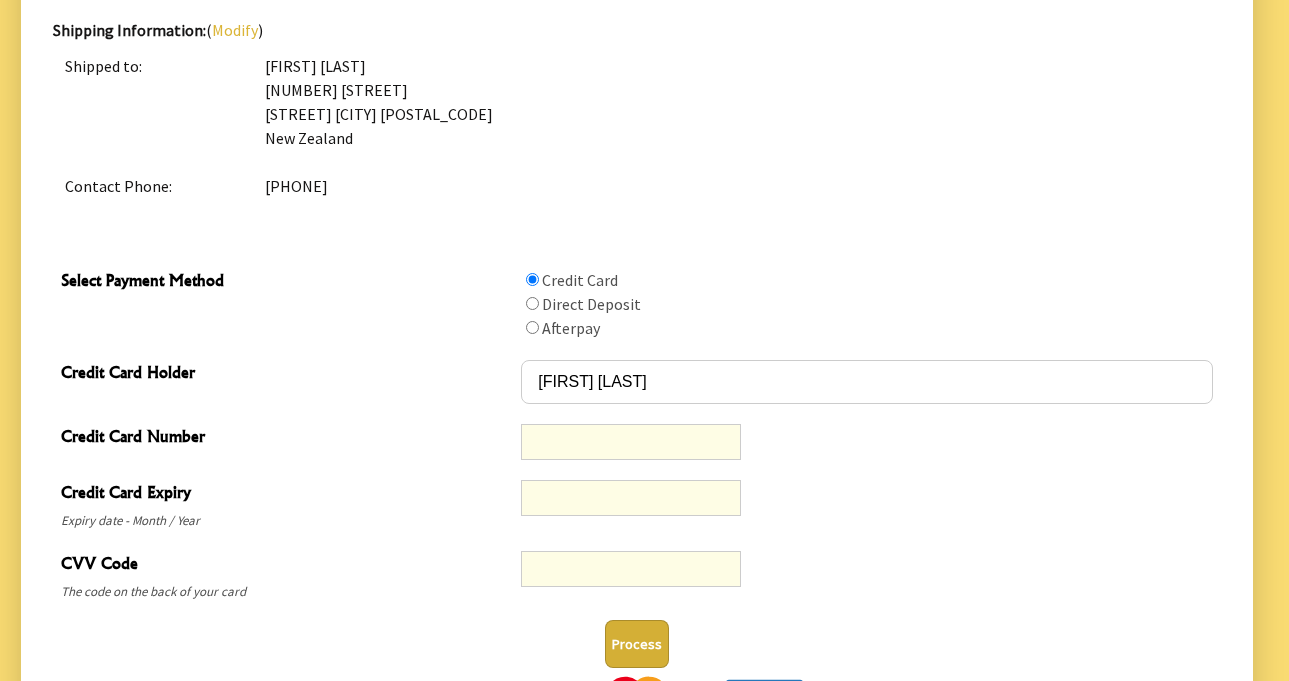 click on "Process" at bounding box center (637, 644) 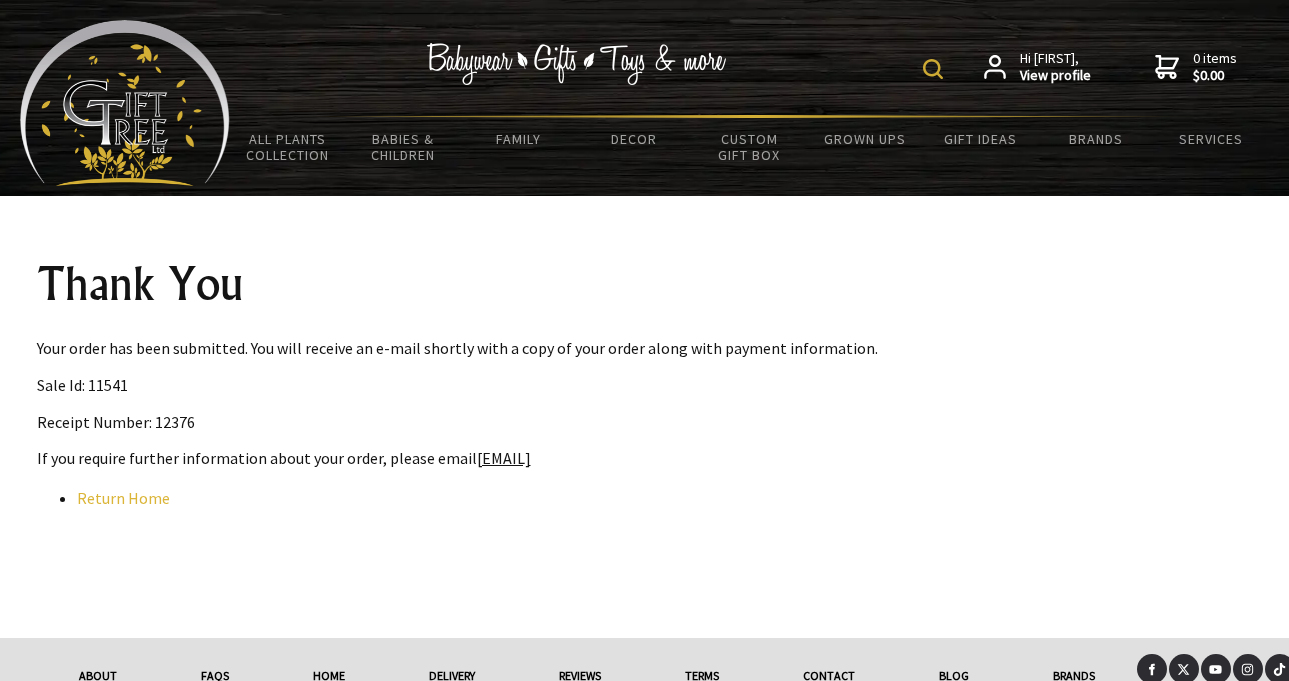 scroll, scrollTop: 0, scrollLeft: 0, axis: both 